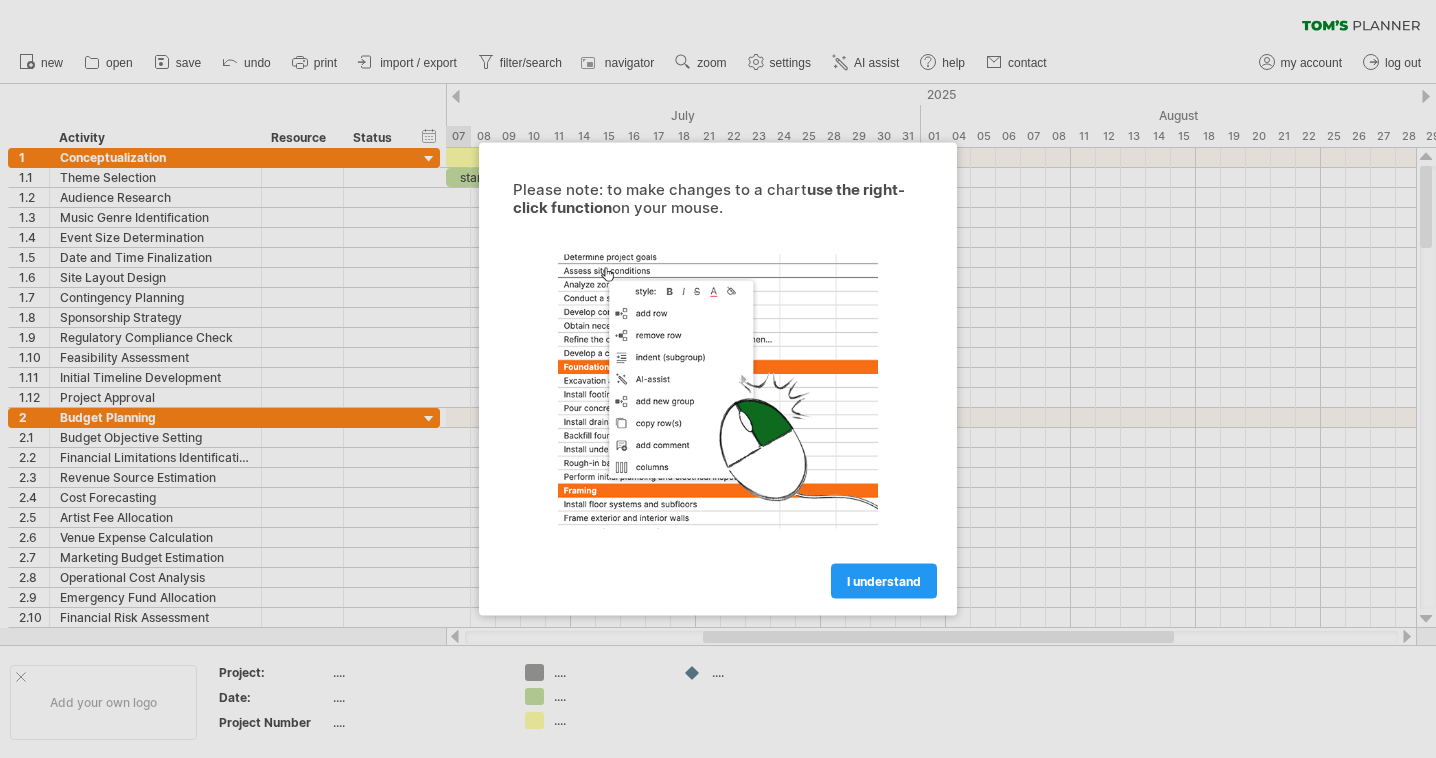 scroll, scrollTop: 0, scrollLeft: 0, axis: both 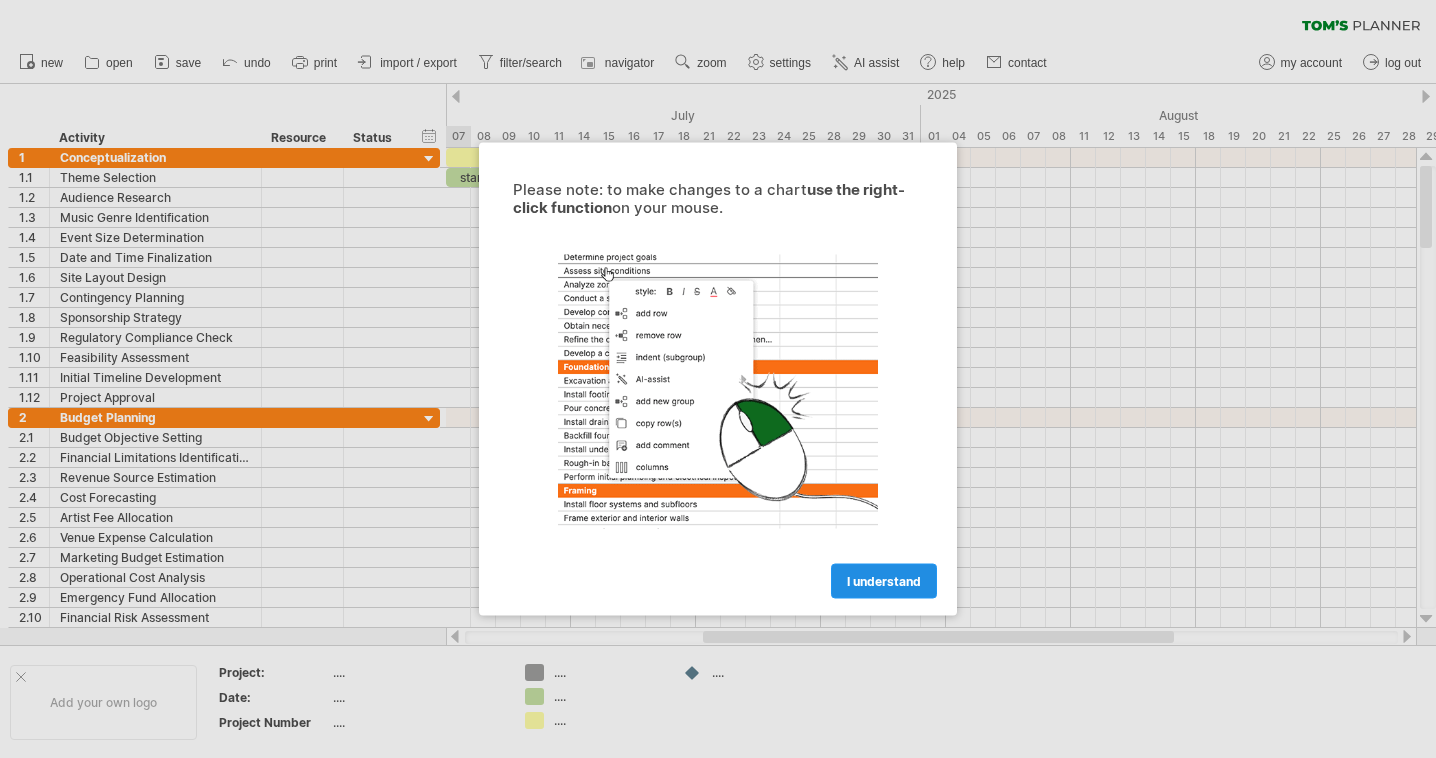 click on "I understand" at bounding box center [884, 581] 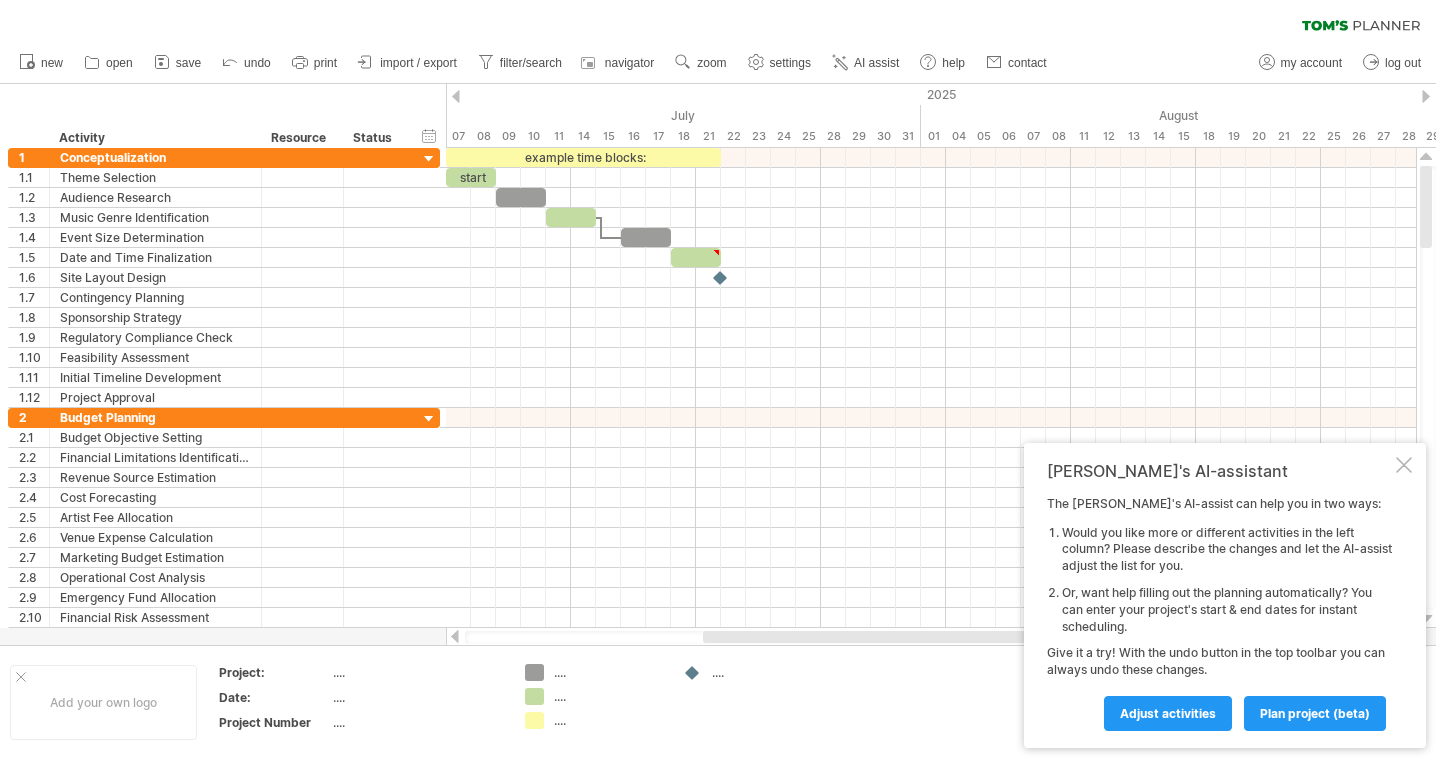drag, startPoint x: 1431, startPoint y: 181, endPoint x: 1433, endPoint y: 137, distance: 44.04543 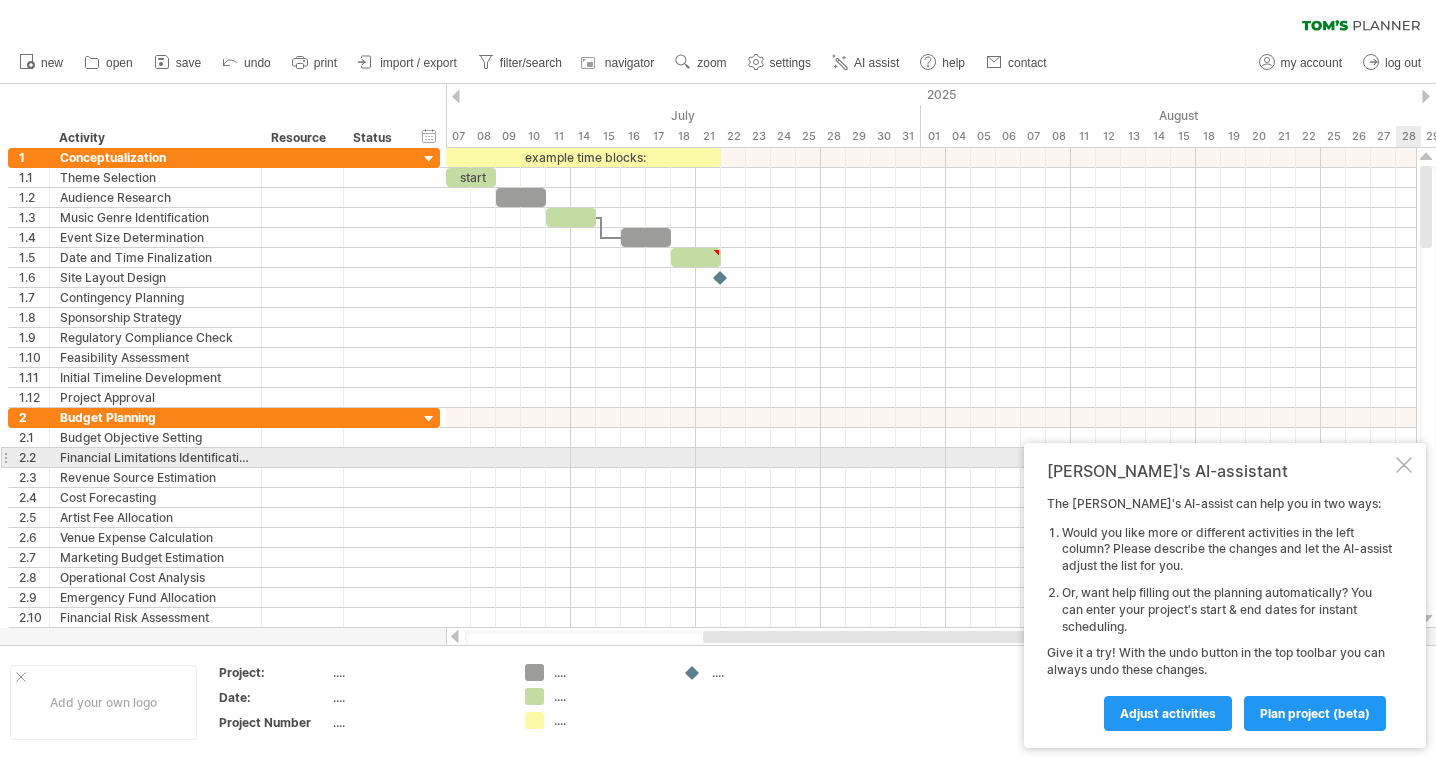 click at bounding box center (1404, 465) 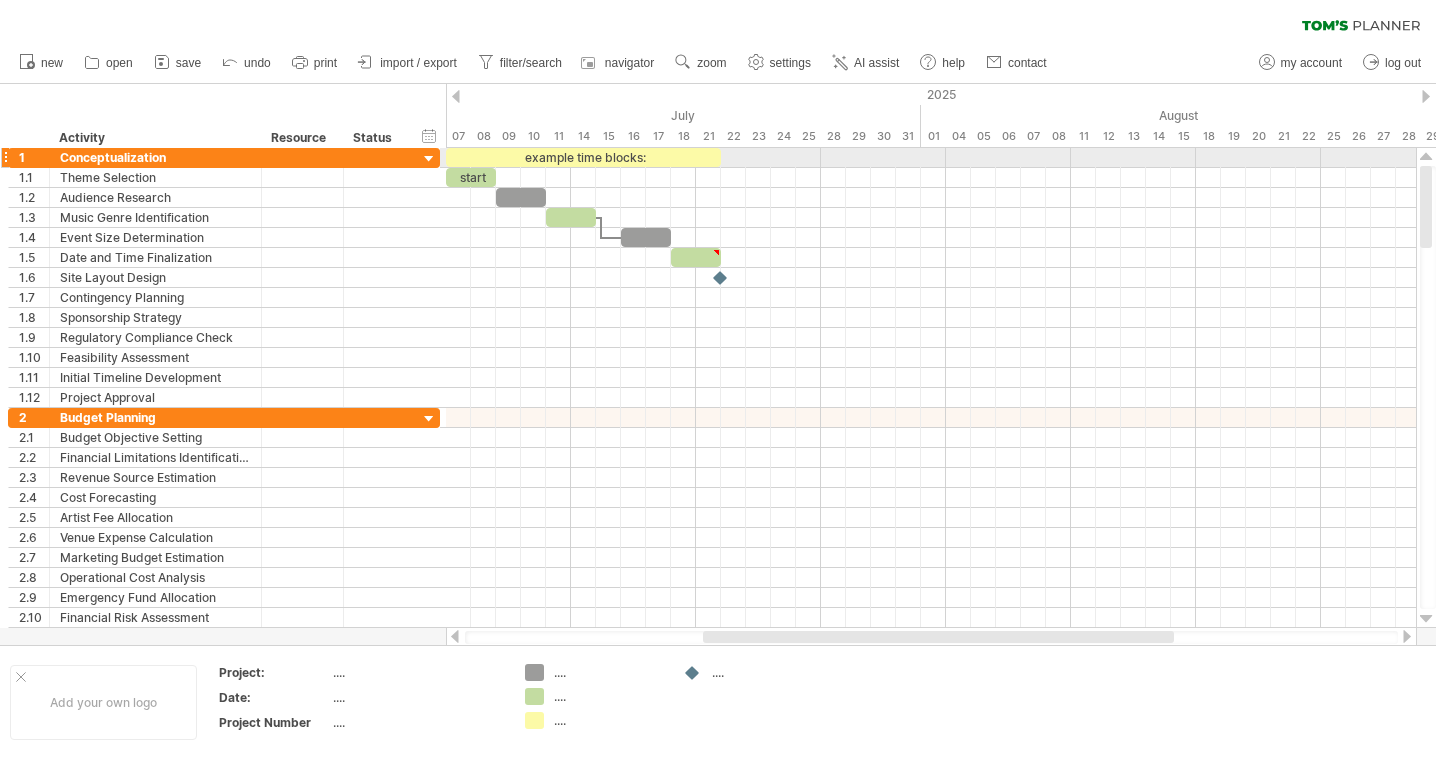drag, startPoint x: 1429, startPoint y: 237, endPoint x: 1428, endPoint y: 153, distance: 84.00595 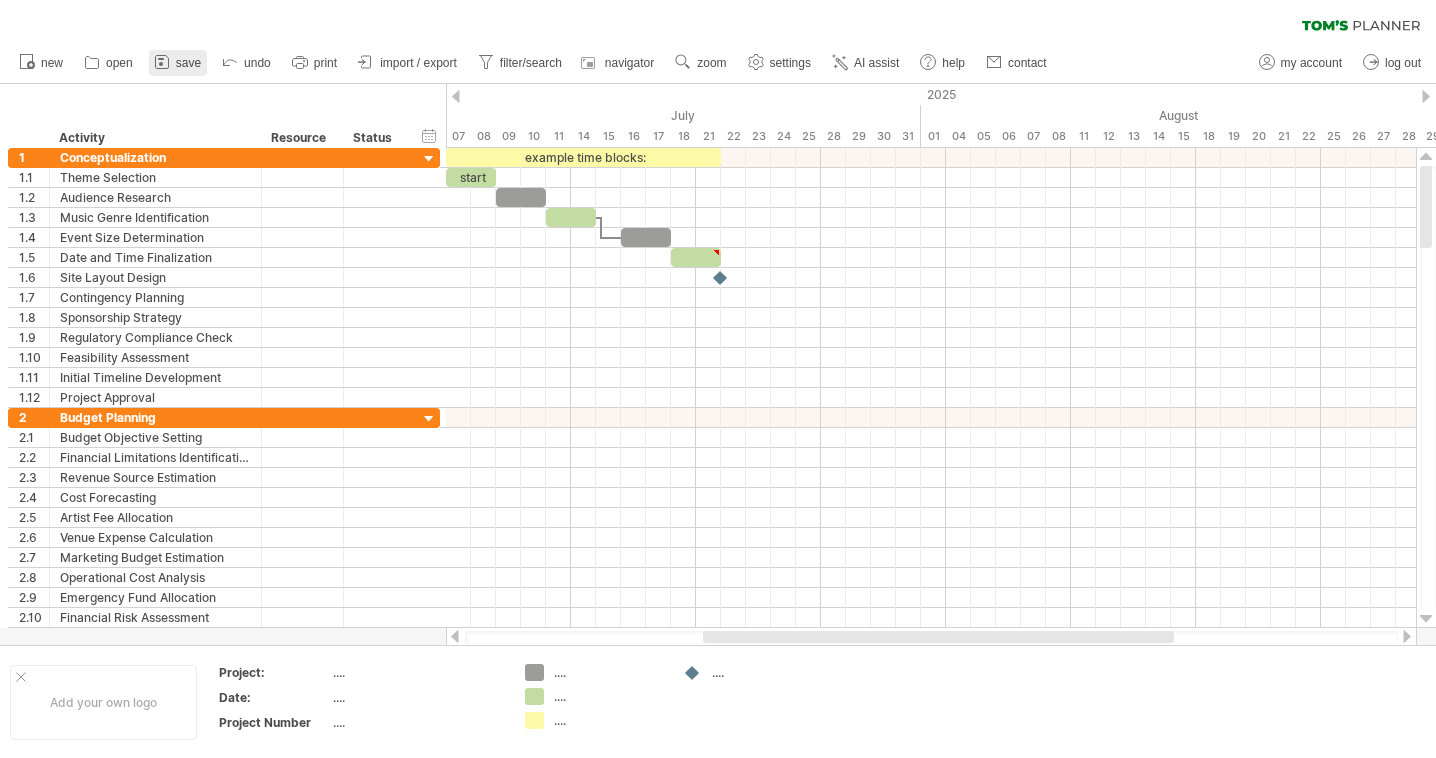 click on "save" at bounding box center (188, 63) 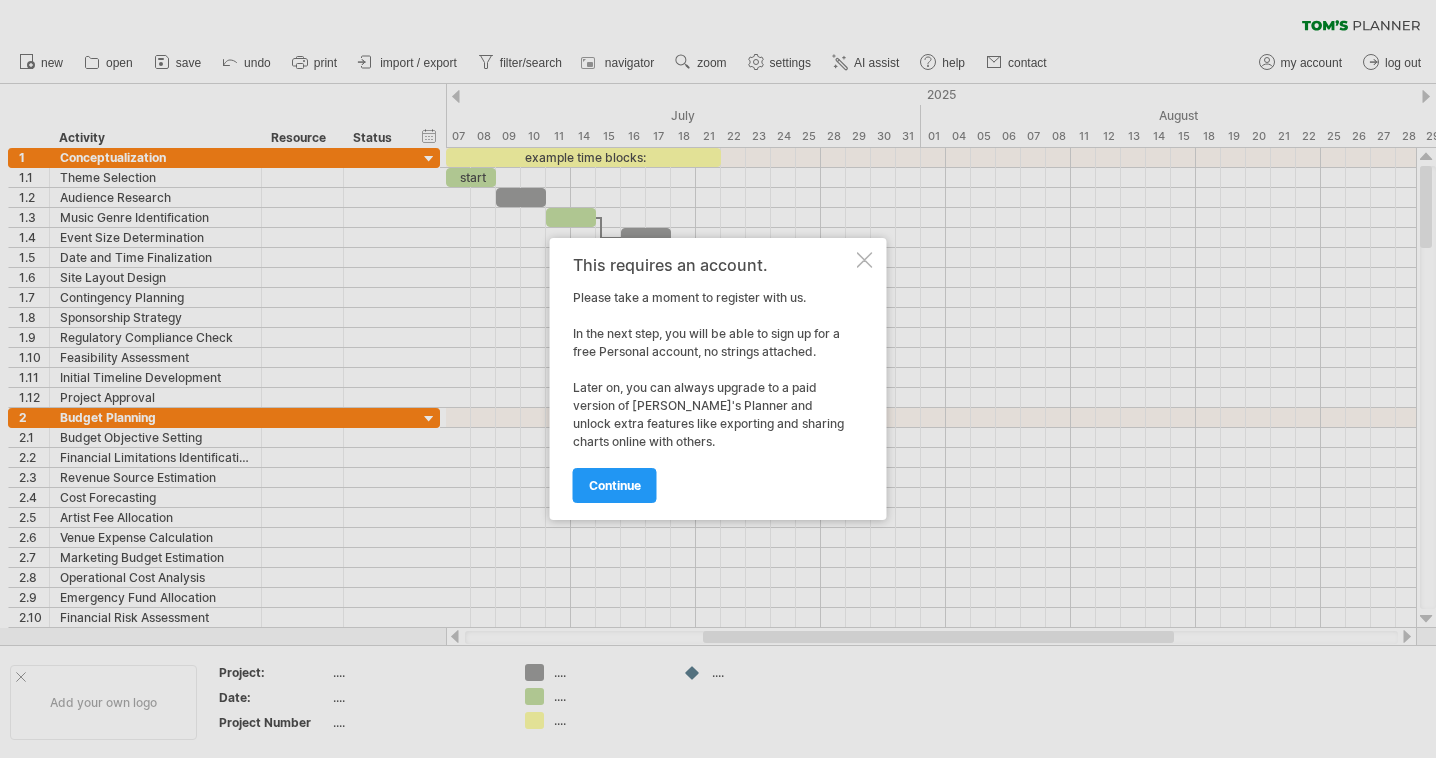 click at bounding box center (865, 260) 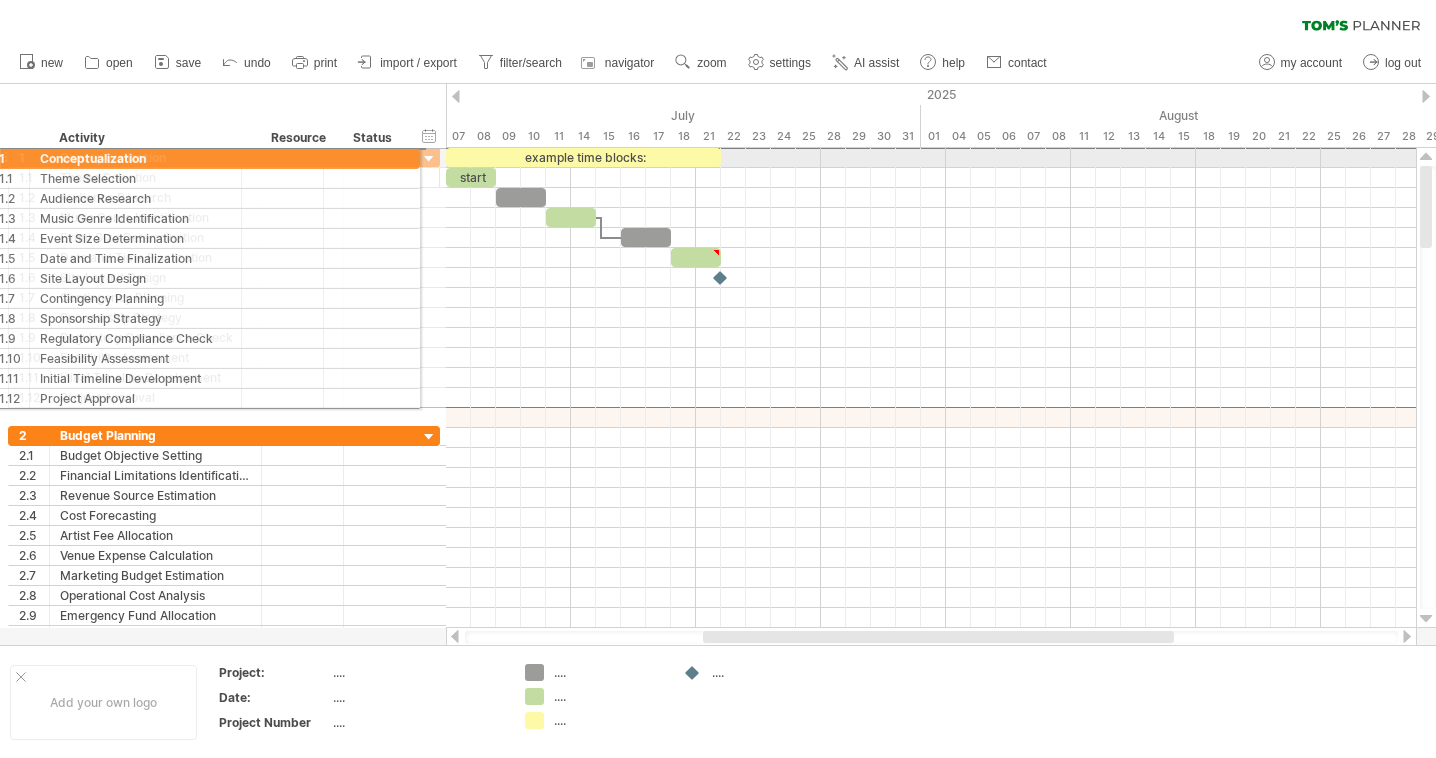 drag, startPoint x: 28, startPoint y: 153, endPoint x: 8, endPoint y: 155, distance: 20.09975 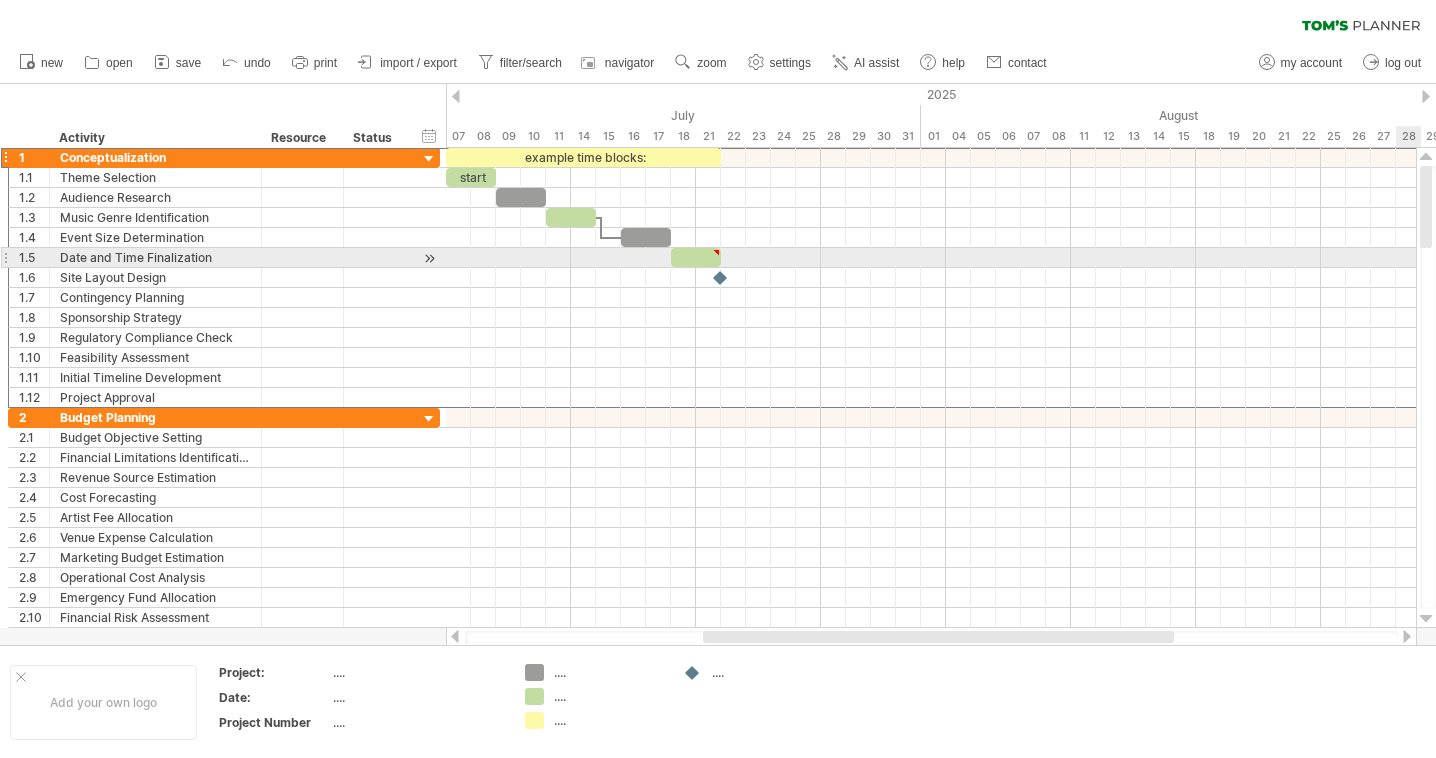 drag, startPoint x: 1423, startPoint y: 179, endPoint x: 1438, endPoint y: 173, distance: 16.155495 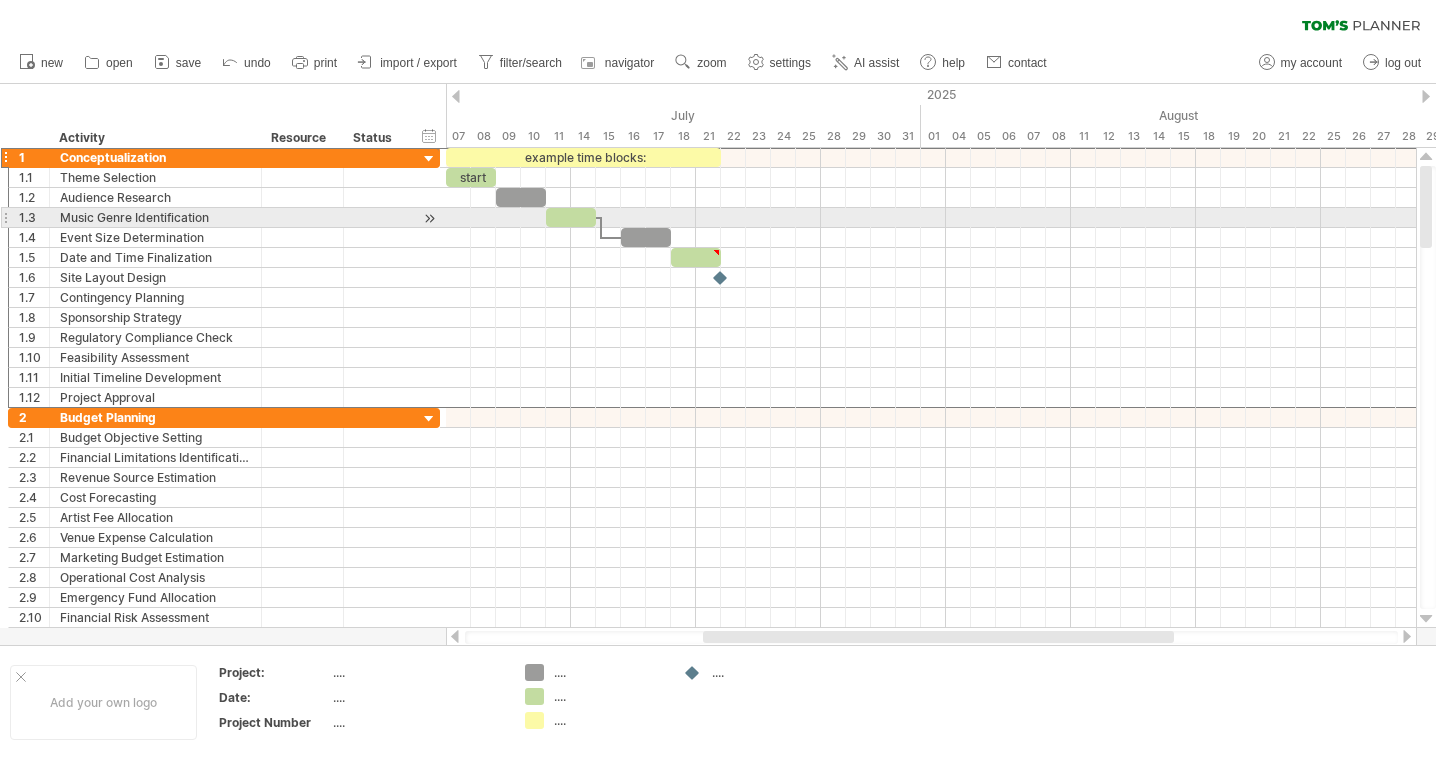 drag, startPoint x: 1423, startPoint y: 189, endPoint x: 1441, endPoint y: 155, distance: 38.470768 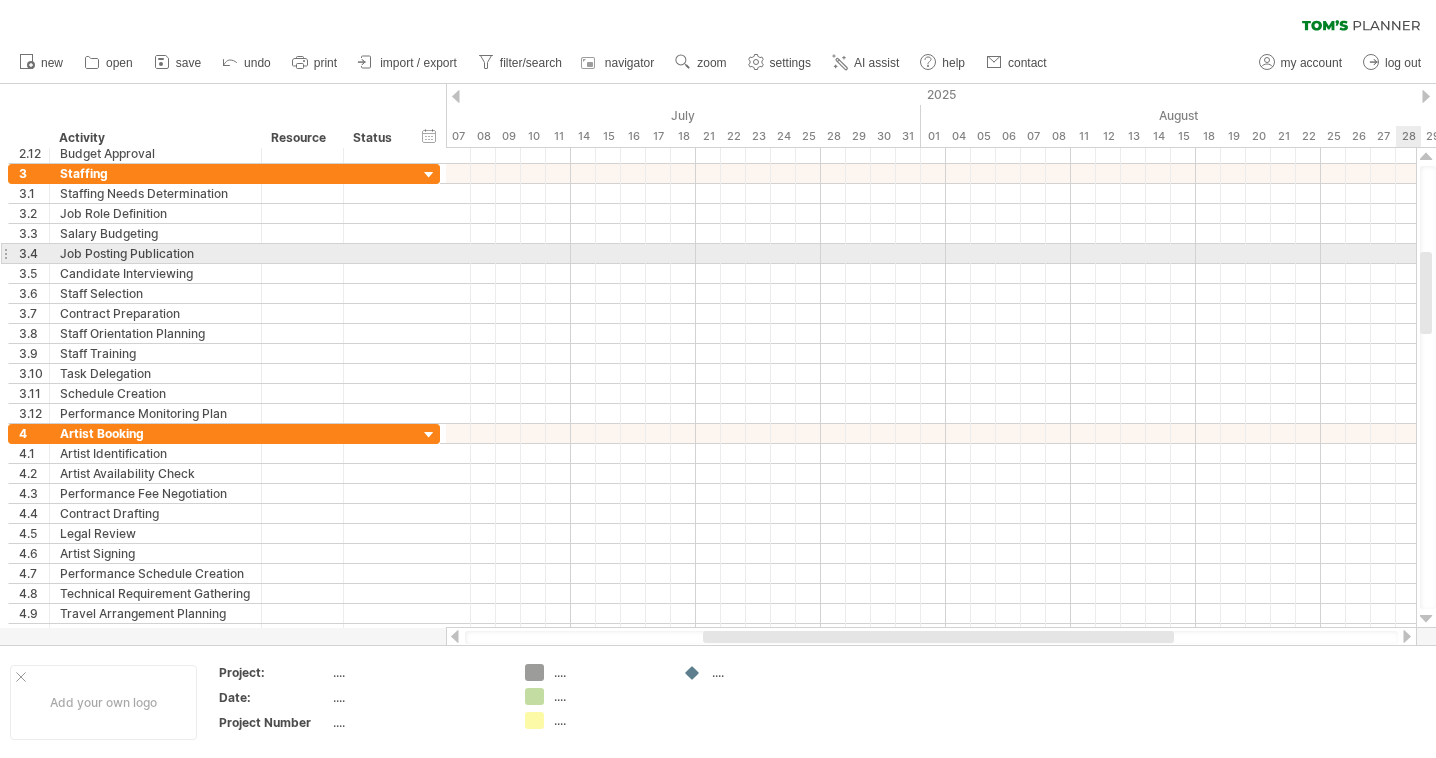 drag, startPoint x: 1426, startPoint y: 214, endPoint x: 1418, endPoint y: 265, distance: 51.62364 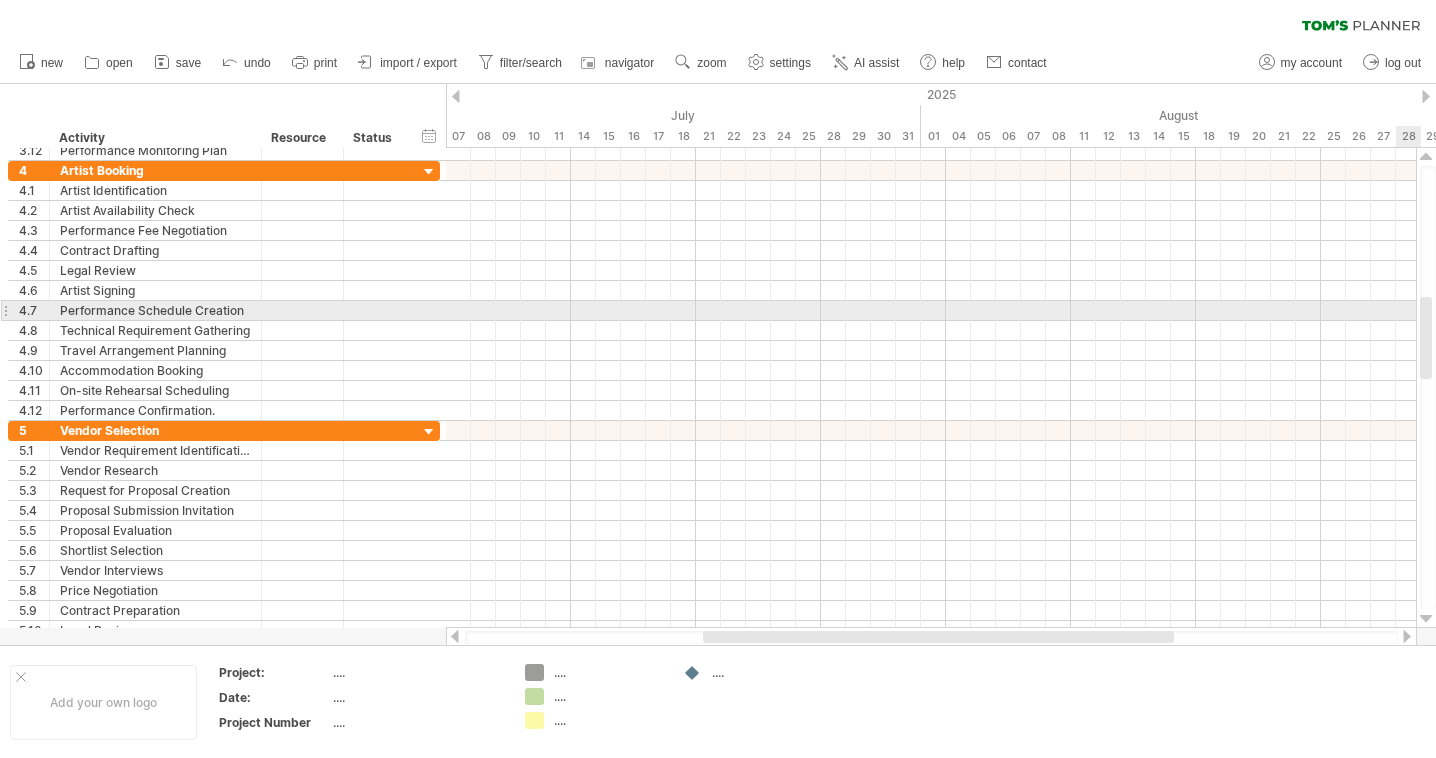 drag, startPoint x: 1424, startPoint y: 270, endPoint x: 1419, endPoint y: 315, distance: 45.276924 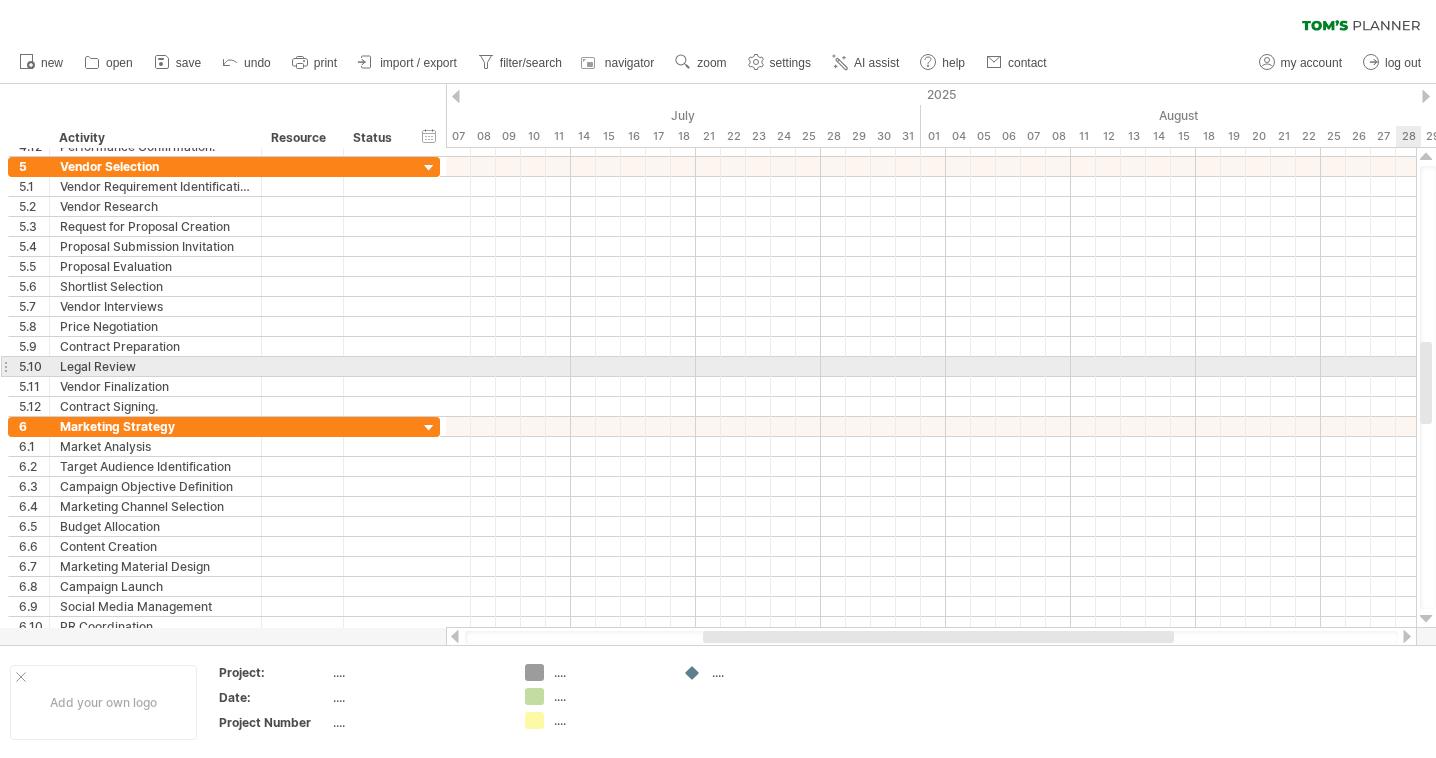 drag, startPoint x: 1424, startPoint y: 321, endPoint x: 1416, endPoint y: 366, distance: 45.705578 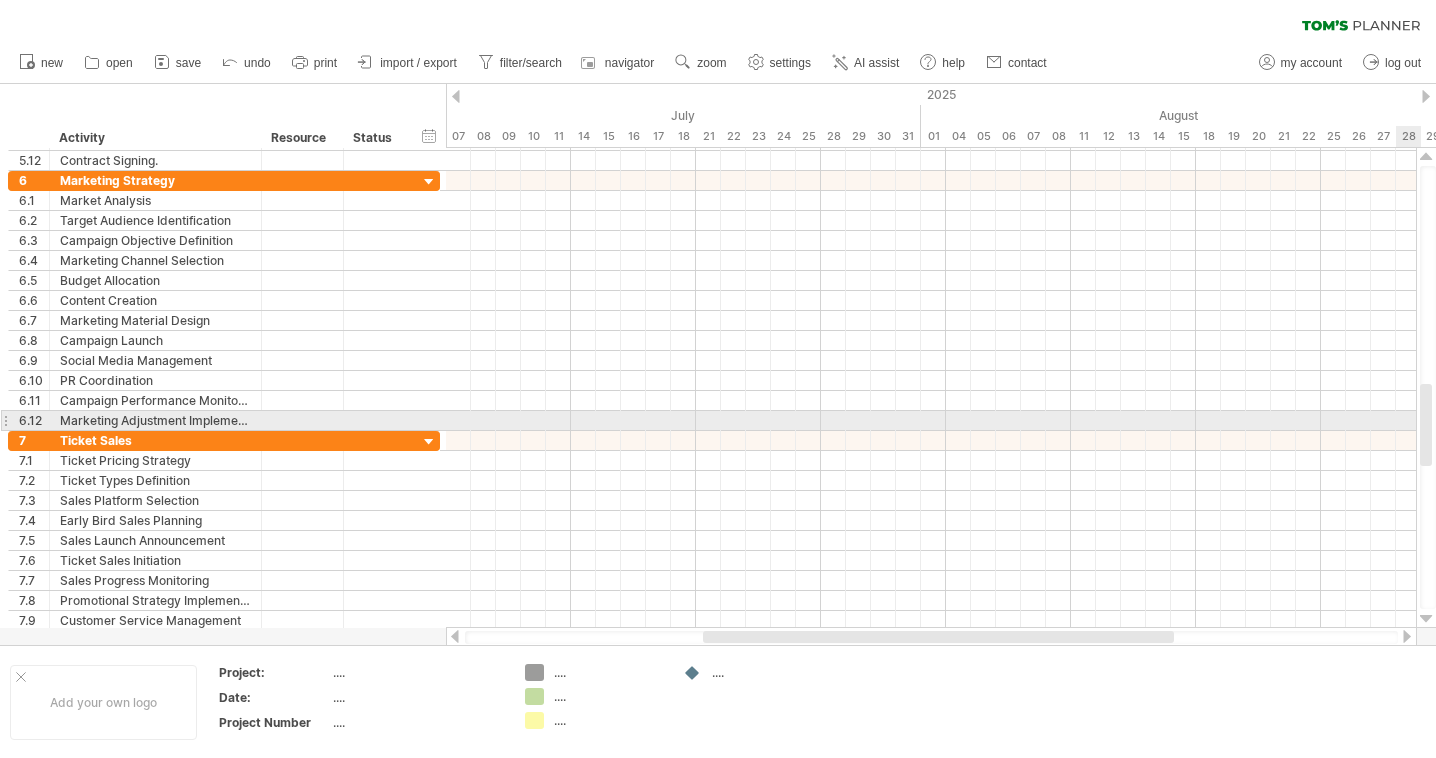 drag, startPoint x: 1420, startPoint y: 375, endPoint x: 1418, endPoint y: 417, distance: 42.047592 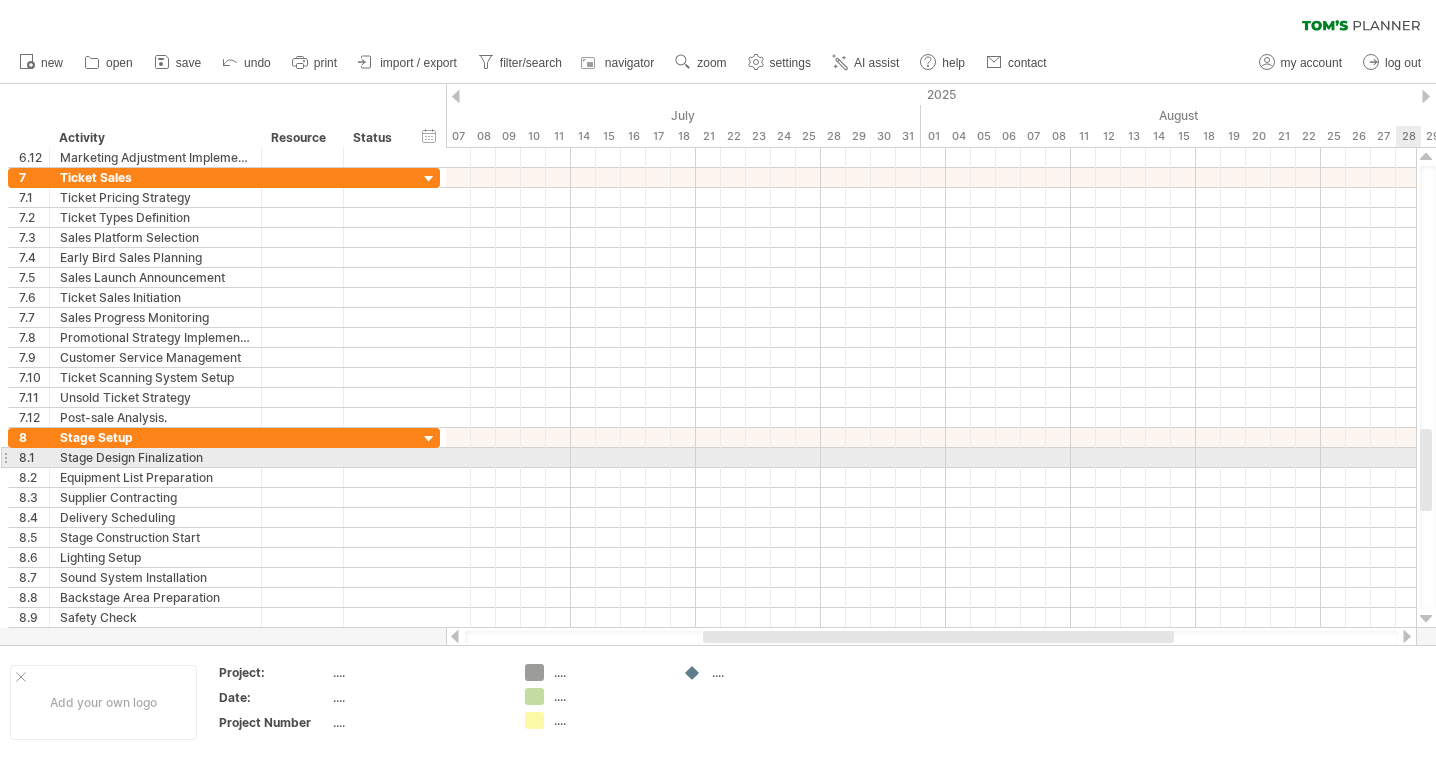 drag, startPoint x: 1424, startPoint y: 412, endPoint x: 1415, endPoint y: 457, distance: 45.891174 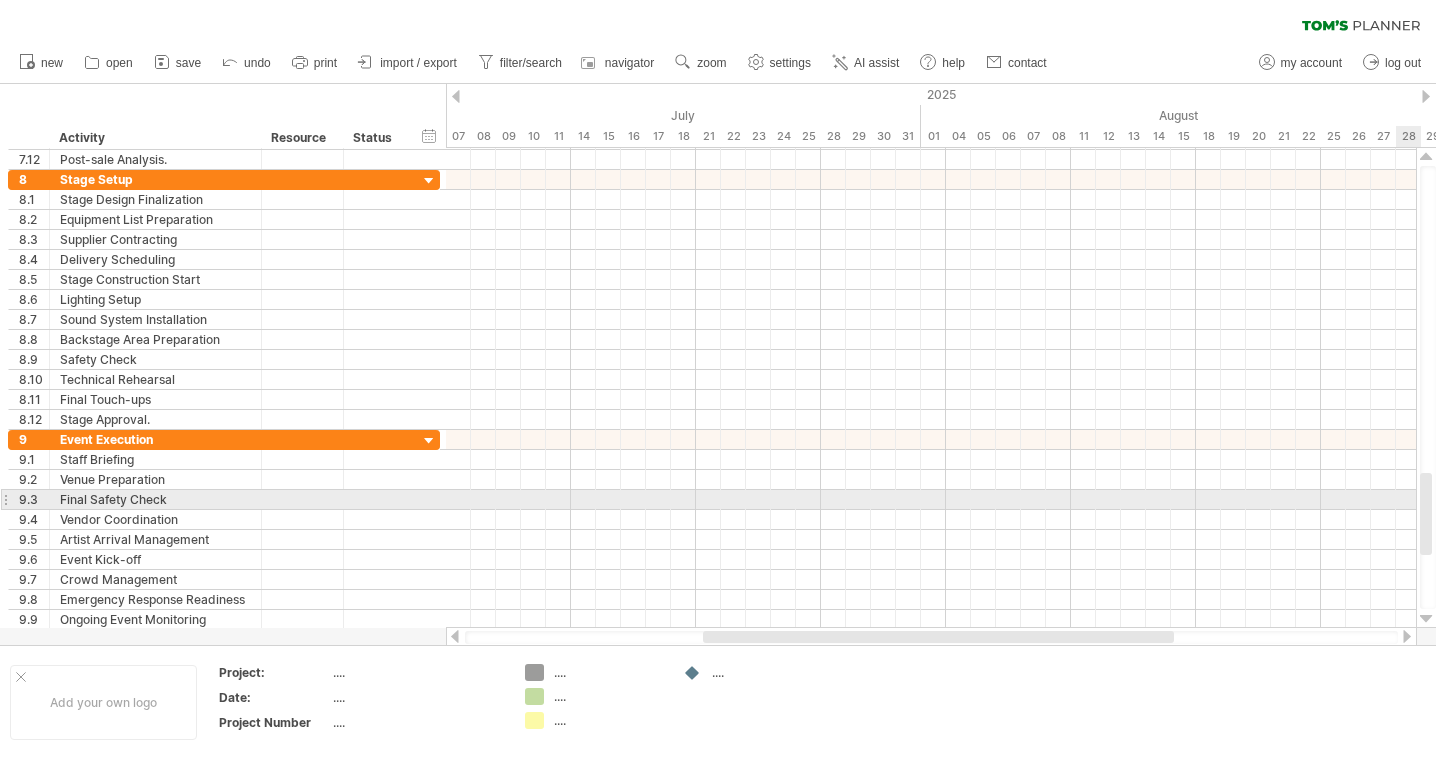 drag, startPoint x: 1424, startPoint y: 458, endPoint x: 1424, endPoint y: 502, distance: 44 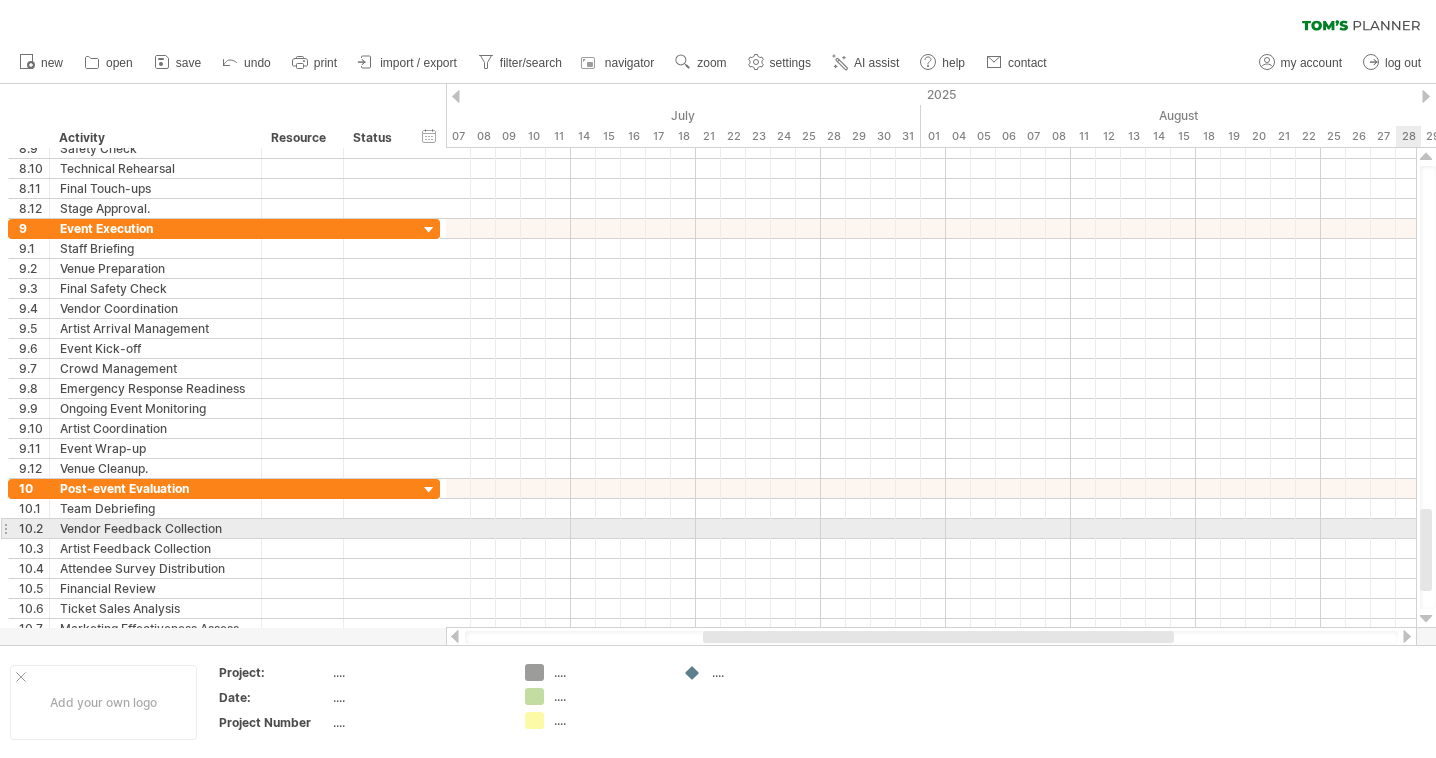 drag, startPoint x: 1425, startPoint y: 503, endPoint x: 1420, endPoint y: 539, distance: 36.345562 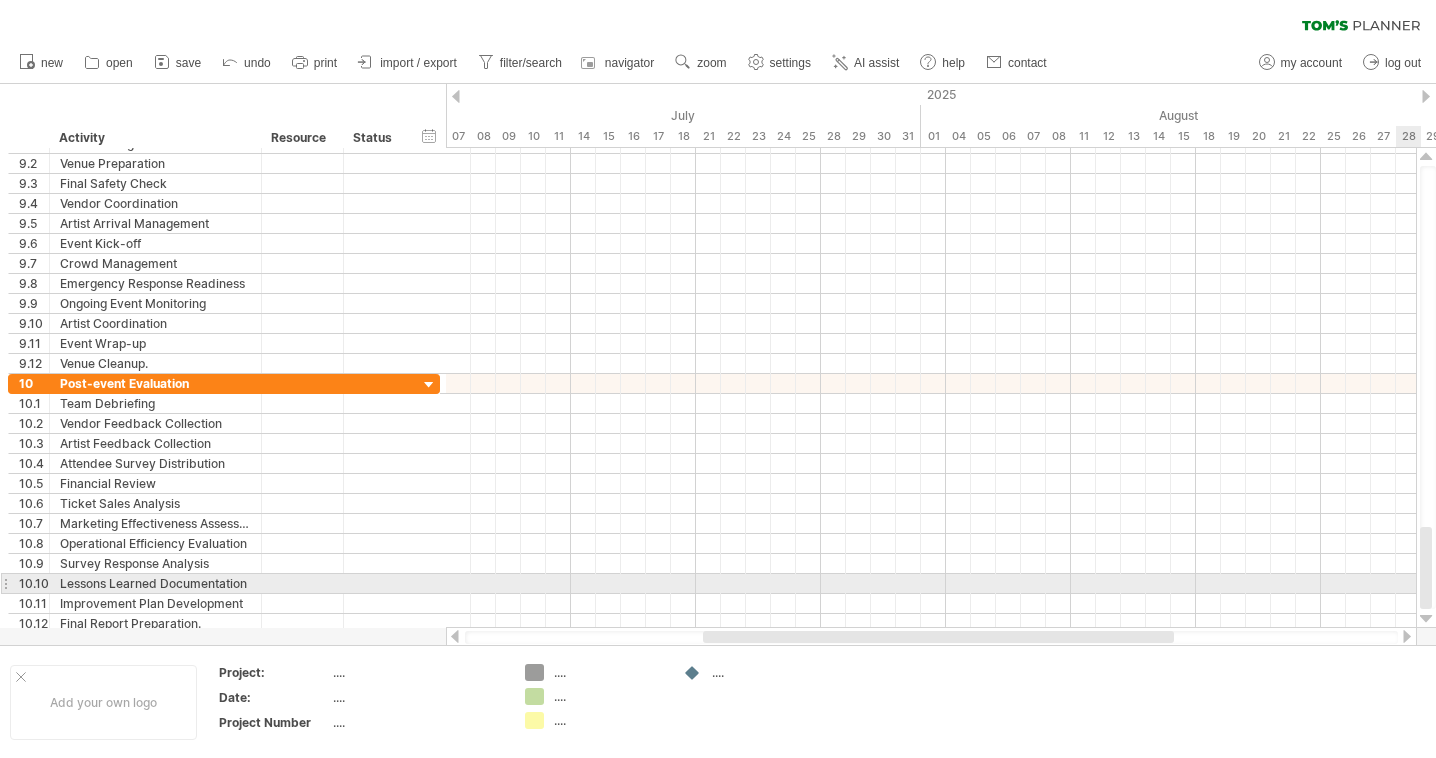 drag, startPoint x: 1420, startPoint y: 539, endPoint x: 1414, endPoint y: 583, distance: 44.407207 